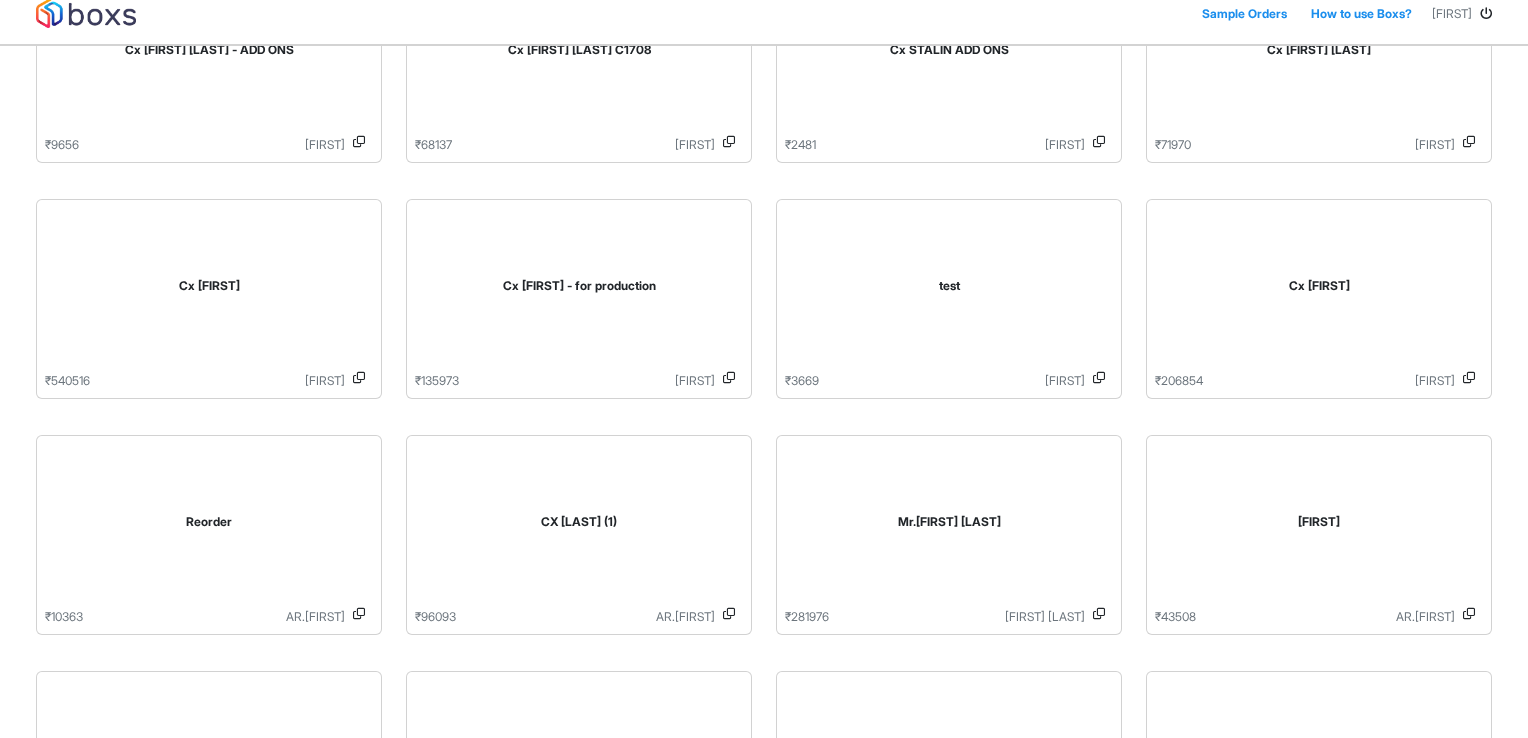 scroll, scrollTop: 700, scrollLeft: 0, axis: vertical 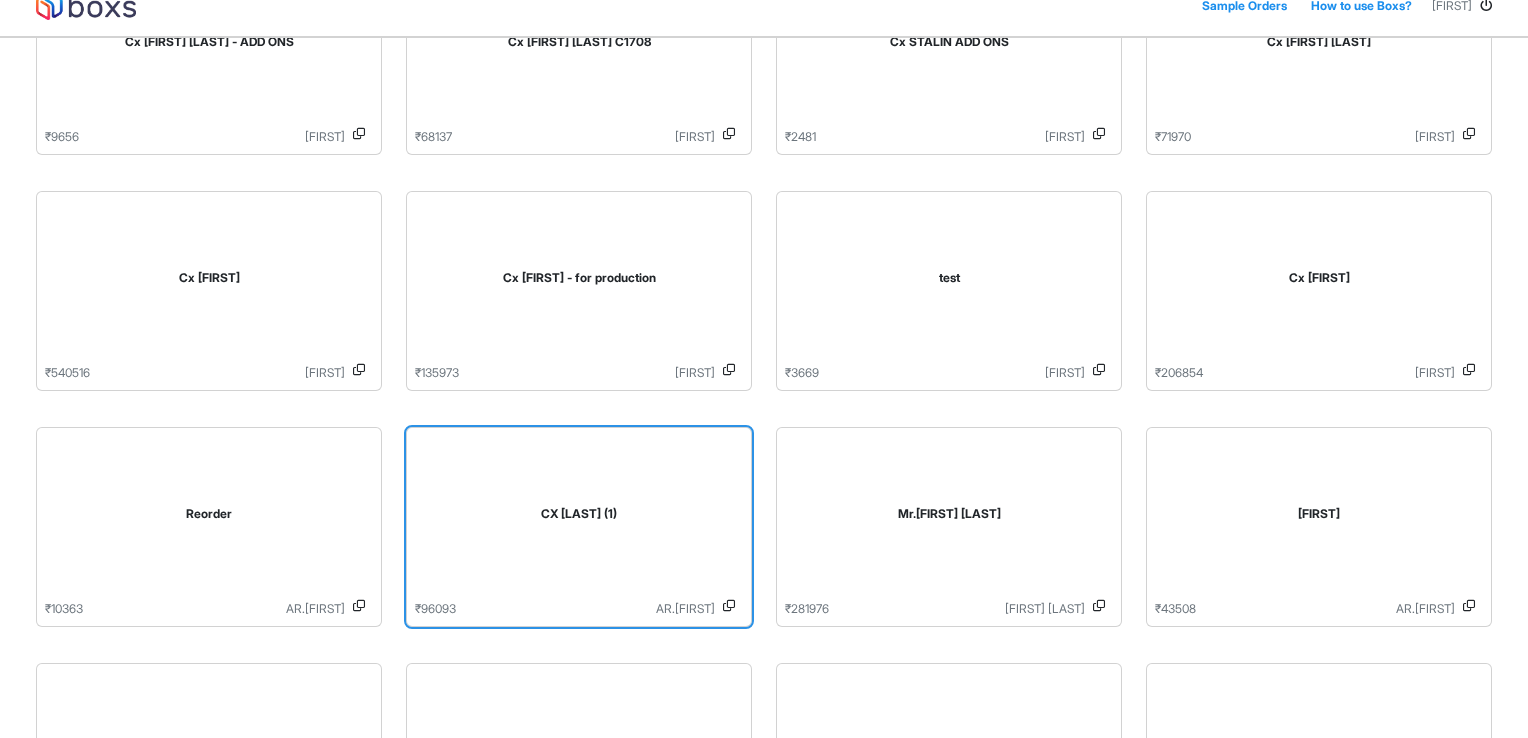 click on "CX [LAST] (1)" at bounding box center (579, 514) 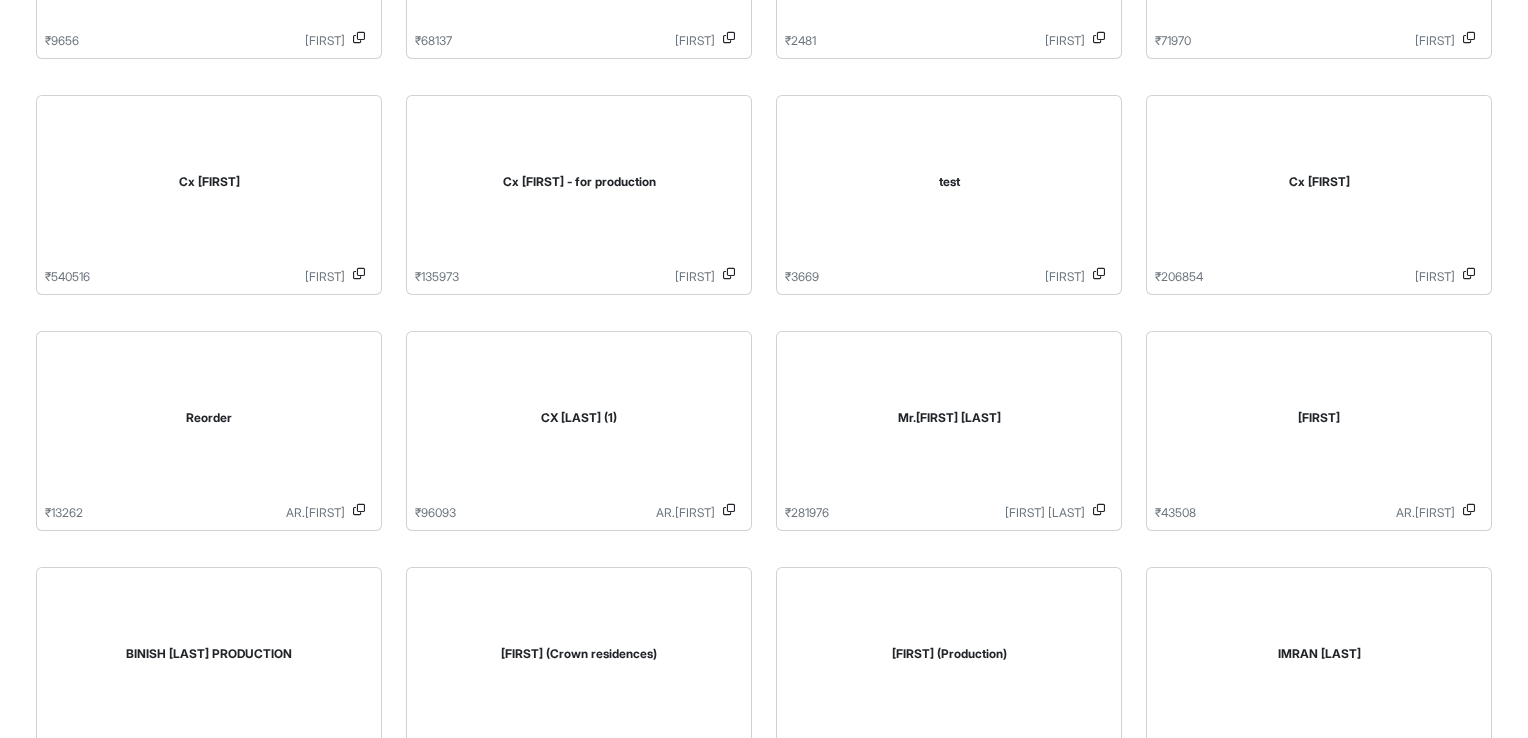 scroll, scrollTop: 800, scrollLeft: 0, axis: vertical 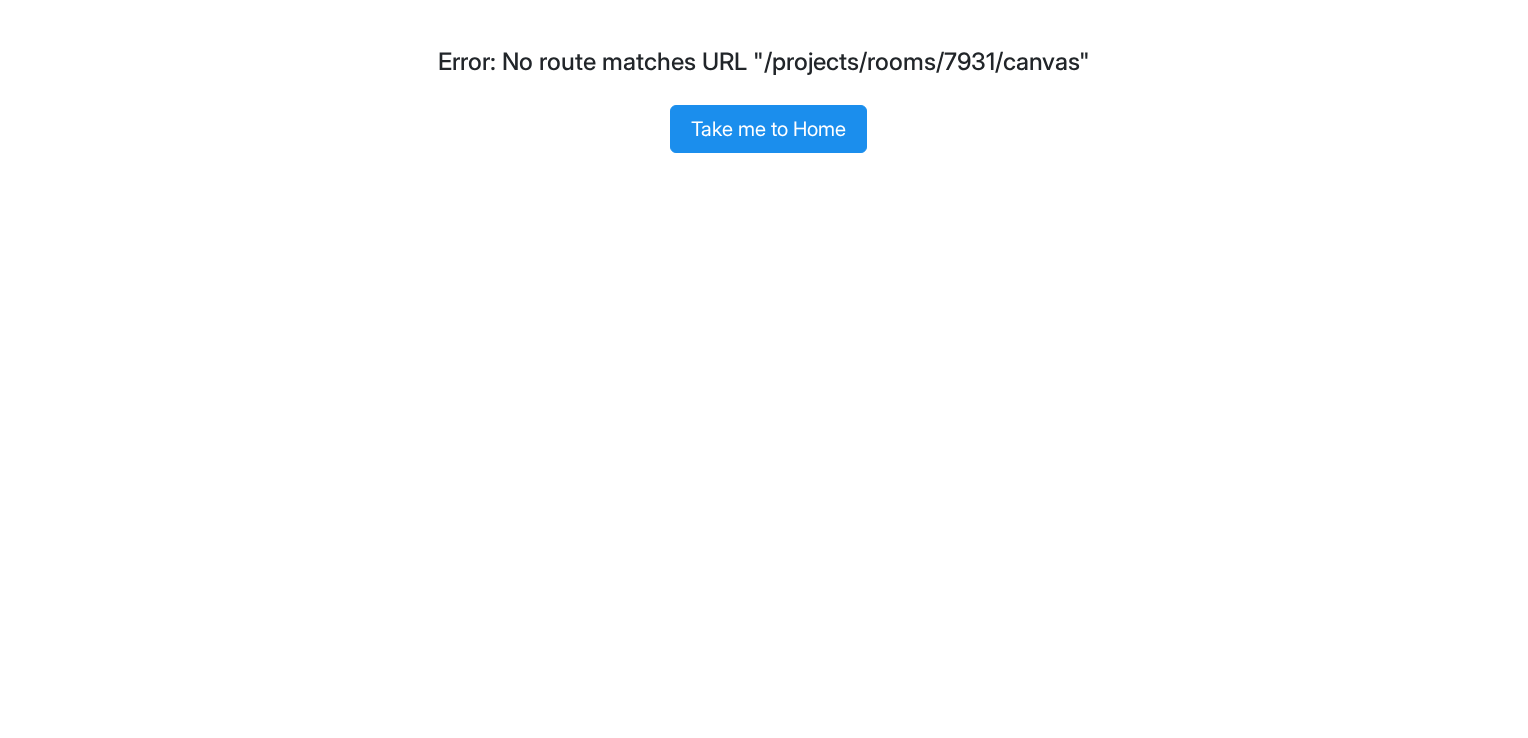 click on "Take me to Home" at bounding box center [768, 129] 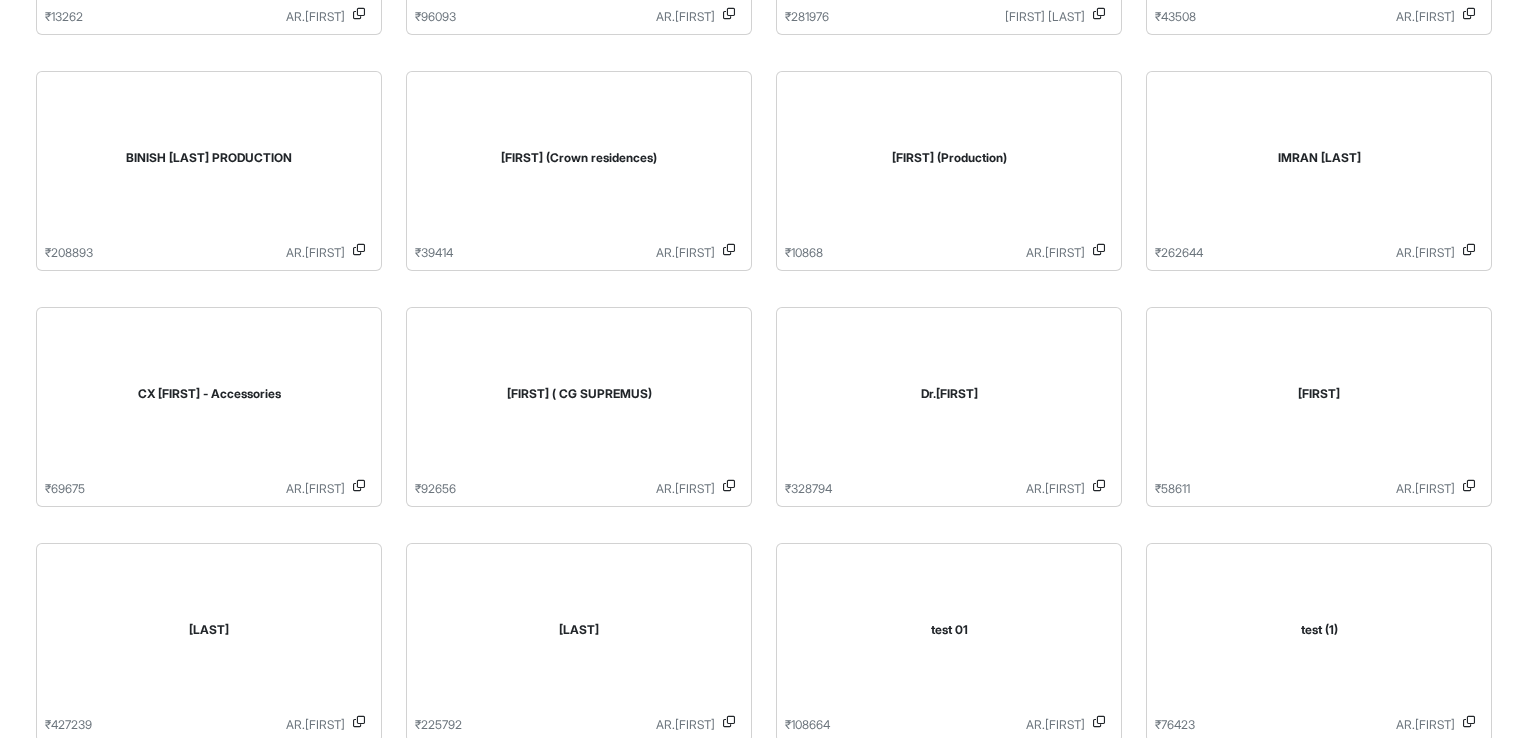 scroll, scrollTop: 1300, scrollLeft: 0, axis: vertical 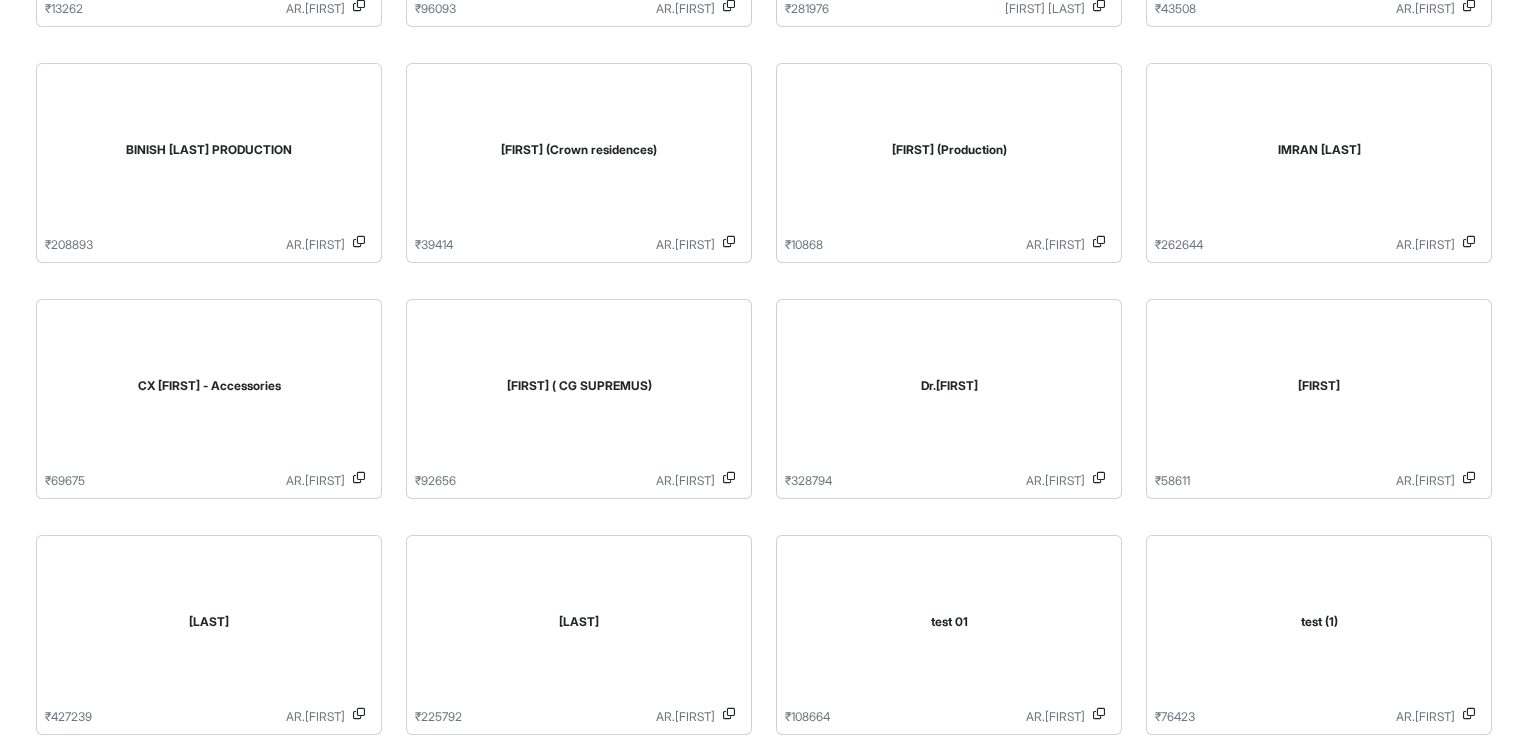 click on "Cx [FIRST] [LAST] [FIRST] [LAST] ₹ 504563 [FIRST] test 03 ₹ 5888 [FIRST] Cx [FIRST] [LAST]_Rolling Shutter ₹ 18558 [FIRST] CX [LAST] ₹ 259352 [FIRST] CX [LAST] [LAST] ₹ 225459 [FIRST] Cx [FIRST] [LAST]_Rainbow Abhirami ₹ 554059 [FIRST] CX [LAST] ₹ 48052 [FIRST] Cx [FIRST] [LAST] - ADD ONS ₹ 9656 [FIRST] Cx [FIRST] [LAST] C1708 ₹ 68137 [FIRST] Cx [LAST] ADD ONS ₹ 2481 [FIRST] Cx [FIRST] [LAST] ₹ 540516 [FIRST] Cx [FIRST] - for production ₹ 135973 [FIRST] test ₹ 3669 [FIRST] Cx [FIRST] ₹ 206854 [FIRST] Reorder ₹ 13262 AR.[FIRST] CX [LAST] (1) ₹ 96093 AR.[FIRST] Mr.[FIRST] [LAST] ₹ 281976 [FIRST] [LAST] [FIRST] ₹ 43508 AR.[FIRST] BINISH [LAST] PRODUCTION ₹ 208893 AR.[FIRST] [FIRST] (Crown residences) ₹ 39414 AR.[FIRST] [FIRST] (Production) ₹ 10868 AR.[FIRST] IMRAN [LAST] ₹ 262644 AR.[FIRST] ₹" at bounding box center (764, 155) 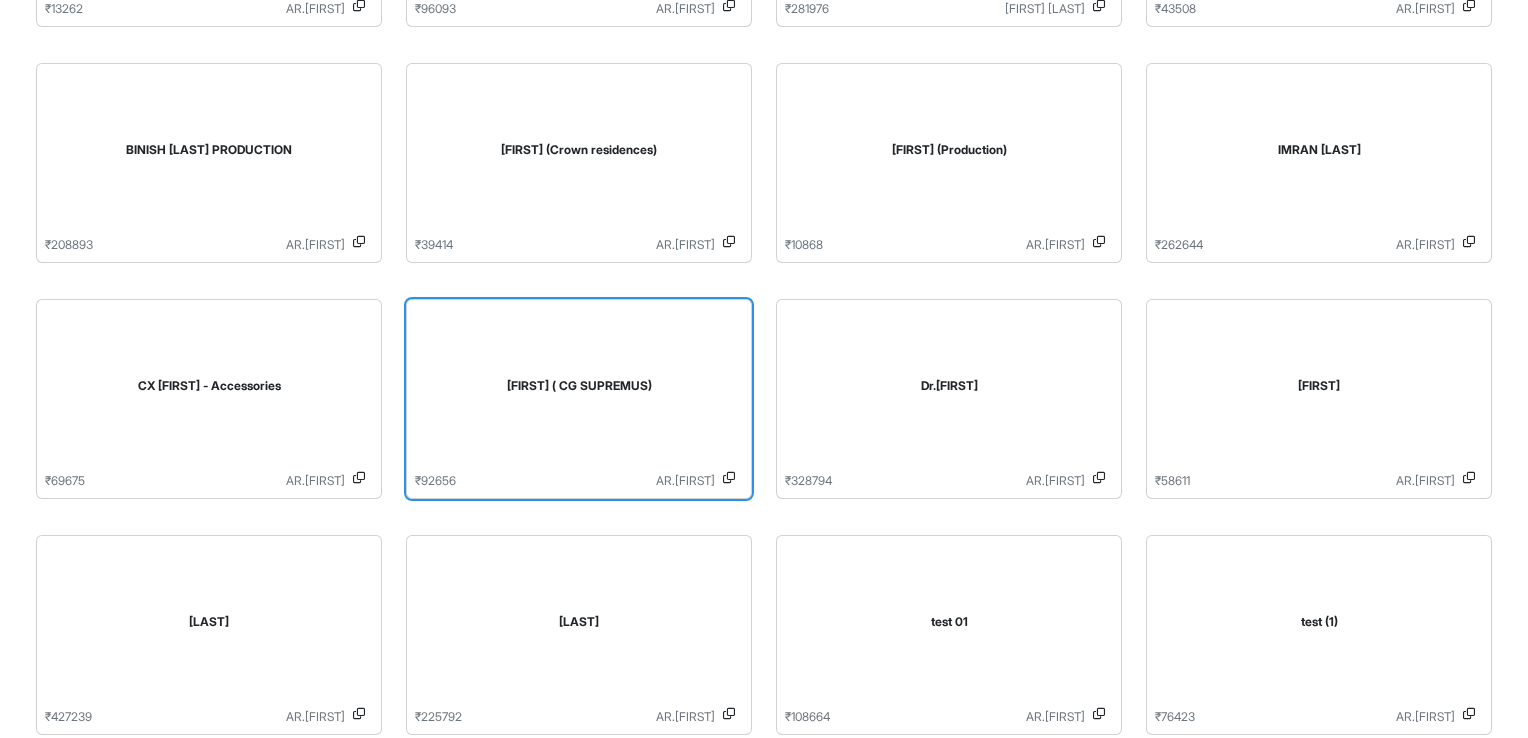 click on "[FIRST] ( CG SUPREMUS)" at bounding box center (579, 390) 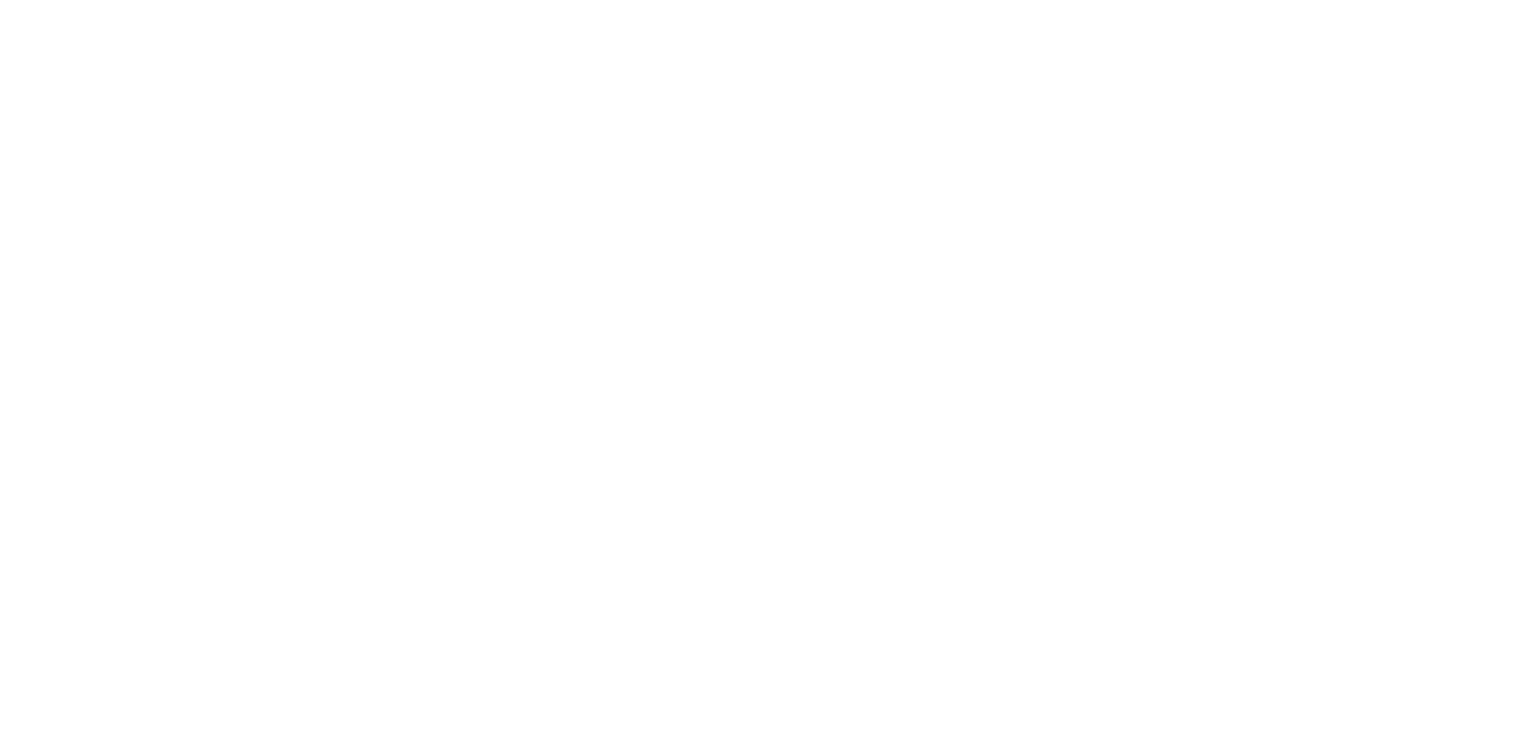 scroll, scrollTop: 0, scrollLeft: 0, axis: both 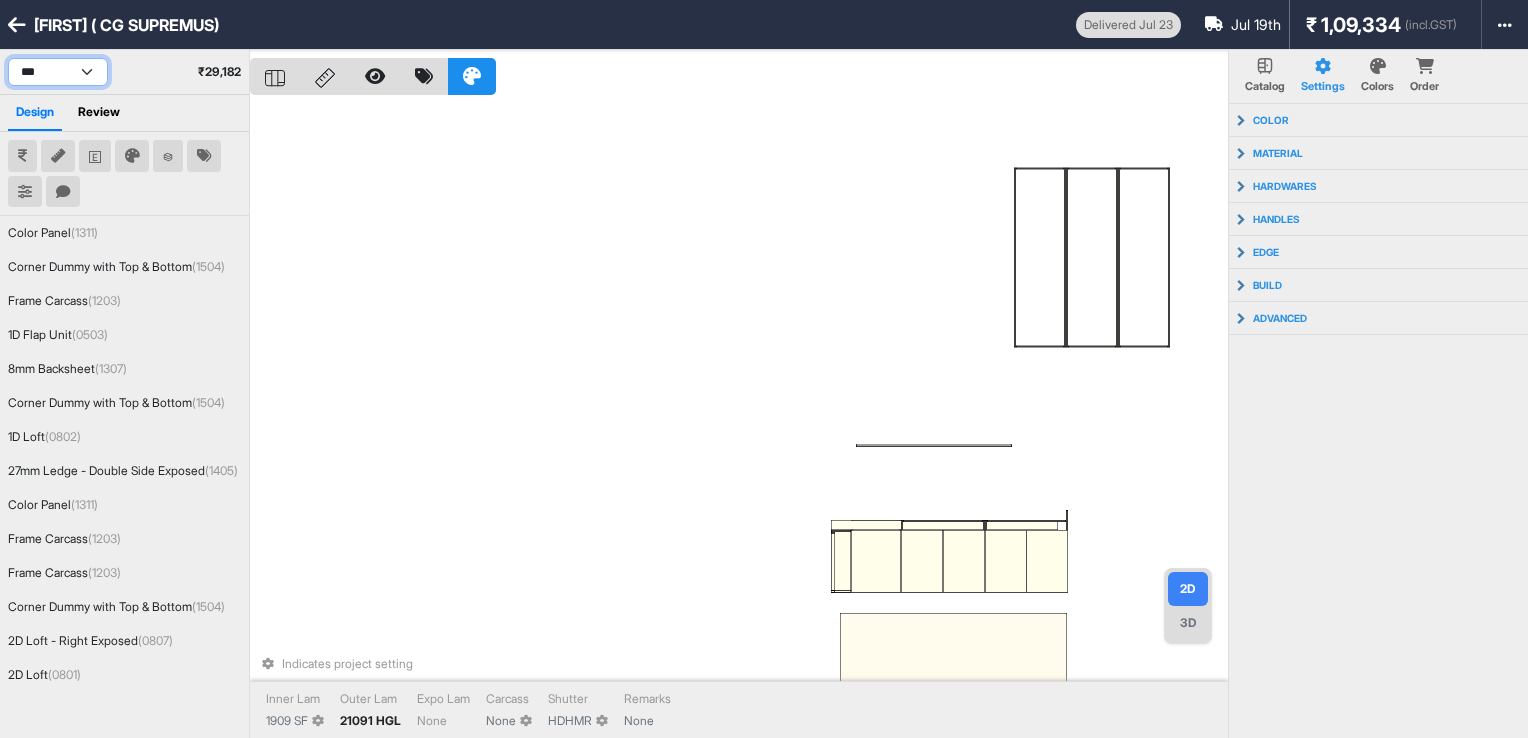 click on "*** ******* ***** ***" at bounding box center (58, 72) 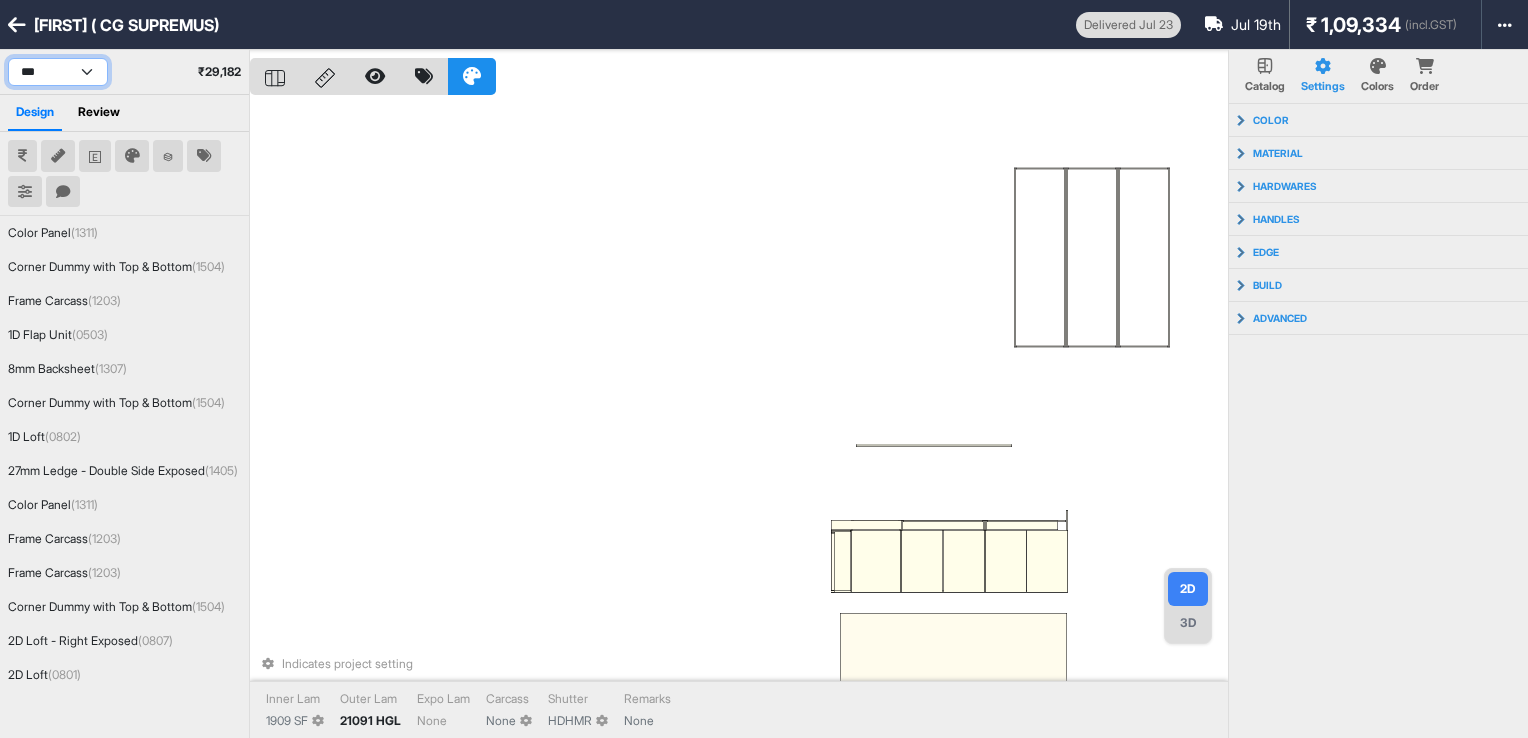 click on "*** ******* ***** ***" at bounding box center (58, 72) 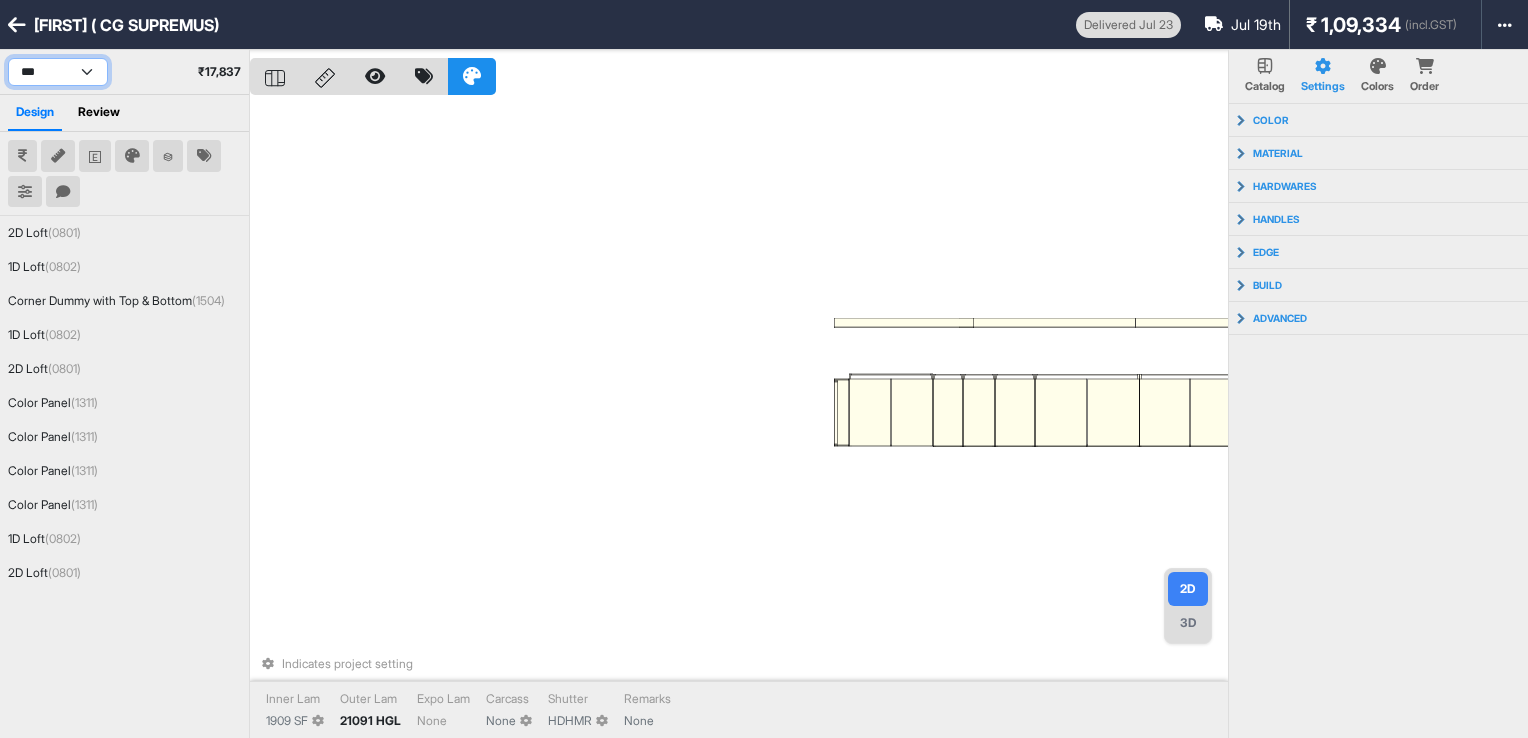 click on "*** ******* ***** ***" at bounding box center [58, 72] 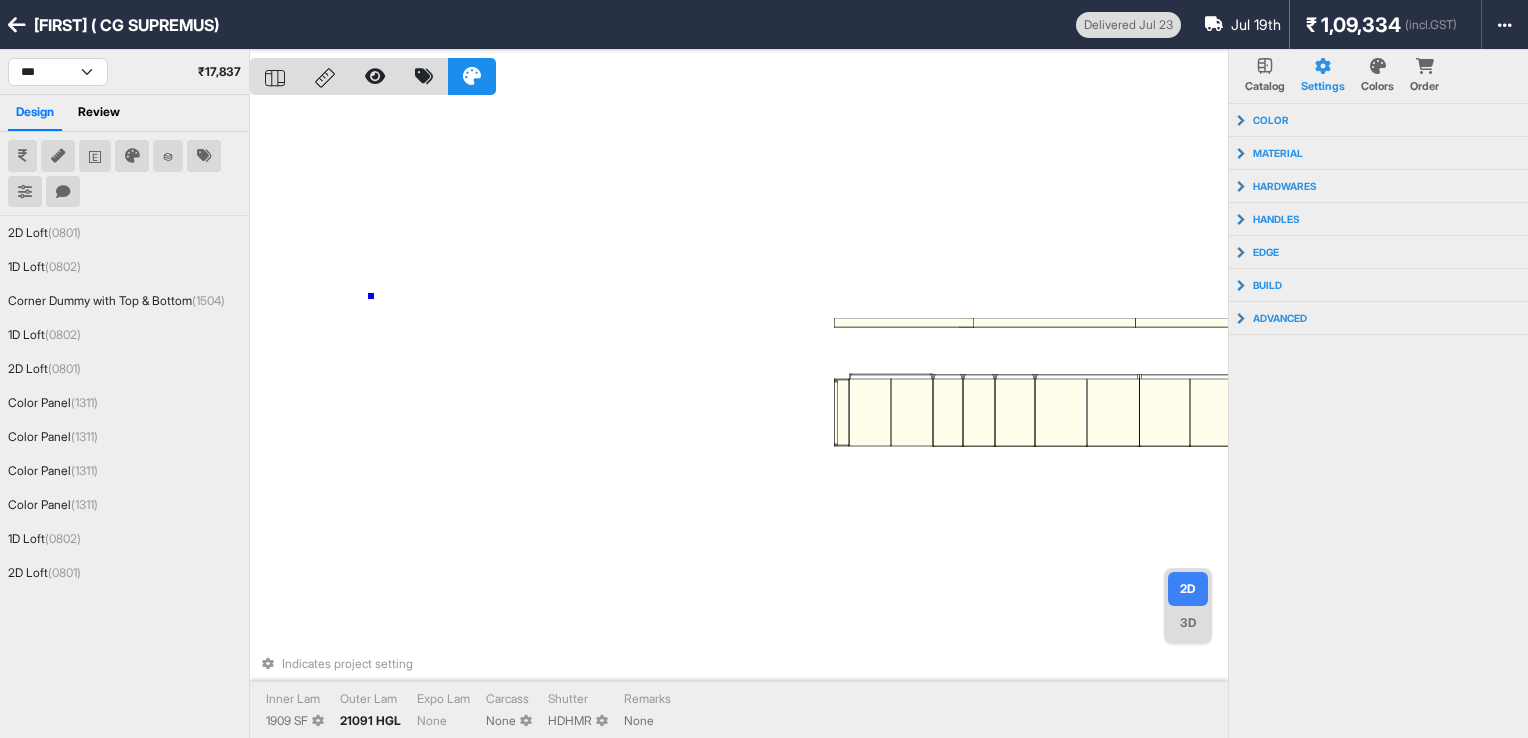 click on "Indicates project setting Inner Lam 1909 SF Outer Lam 21091 HGL Expo Lam None Carcass None Shutter HDHMR Remarks None" at bounding box center (739, 419) 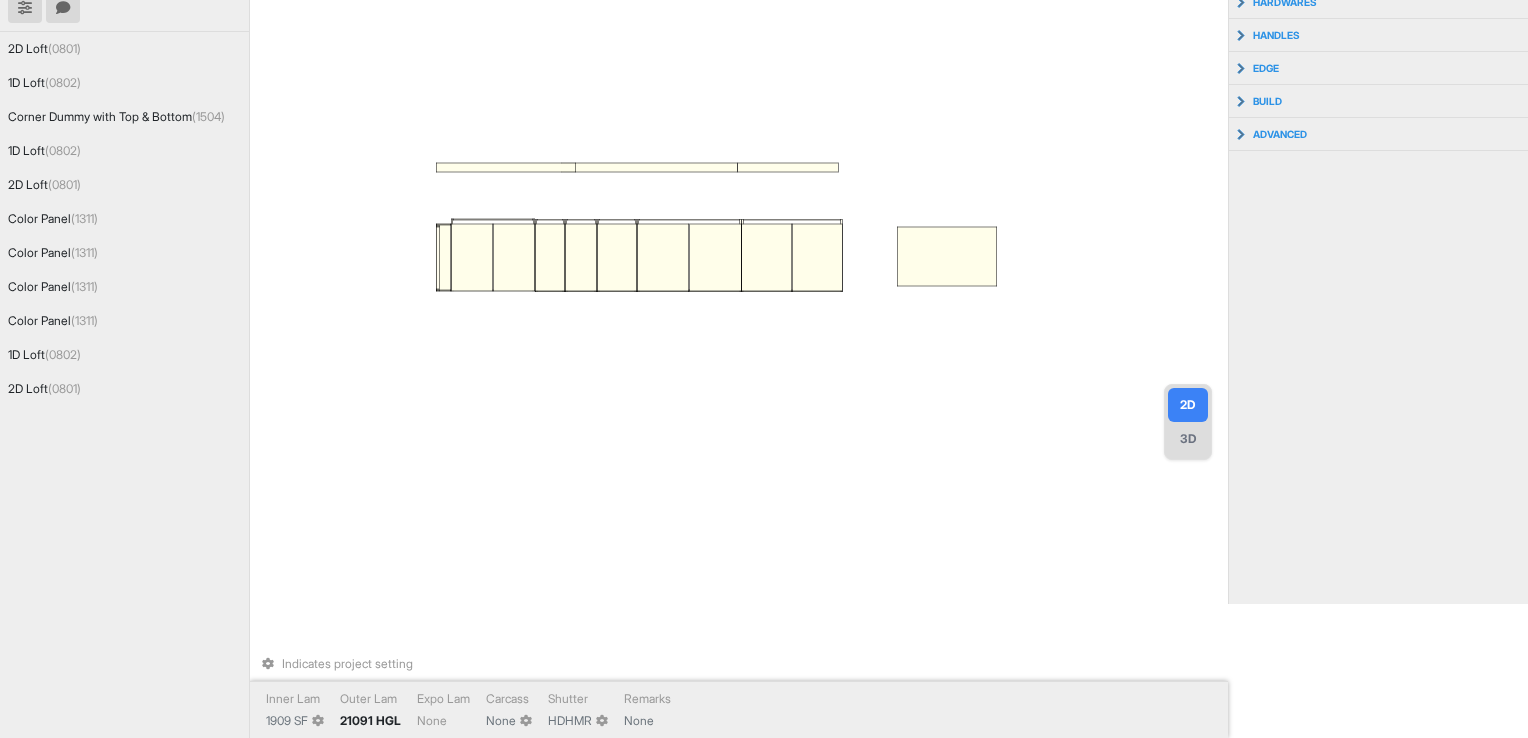 drag, startPoint x: 868, startPoint y: 530, endPoint x: 556, endPoint y: 394, distance: 340.35275 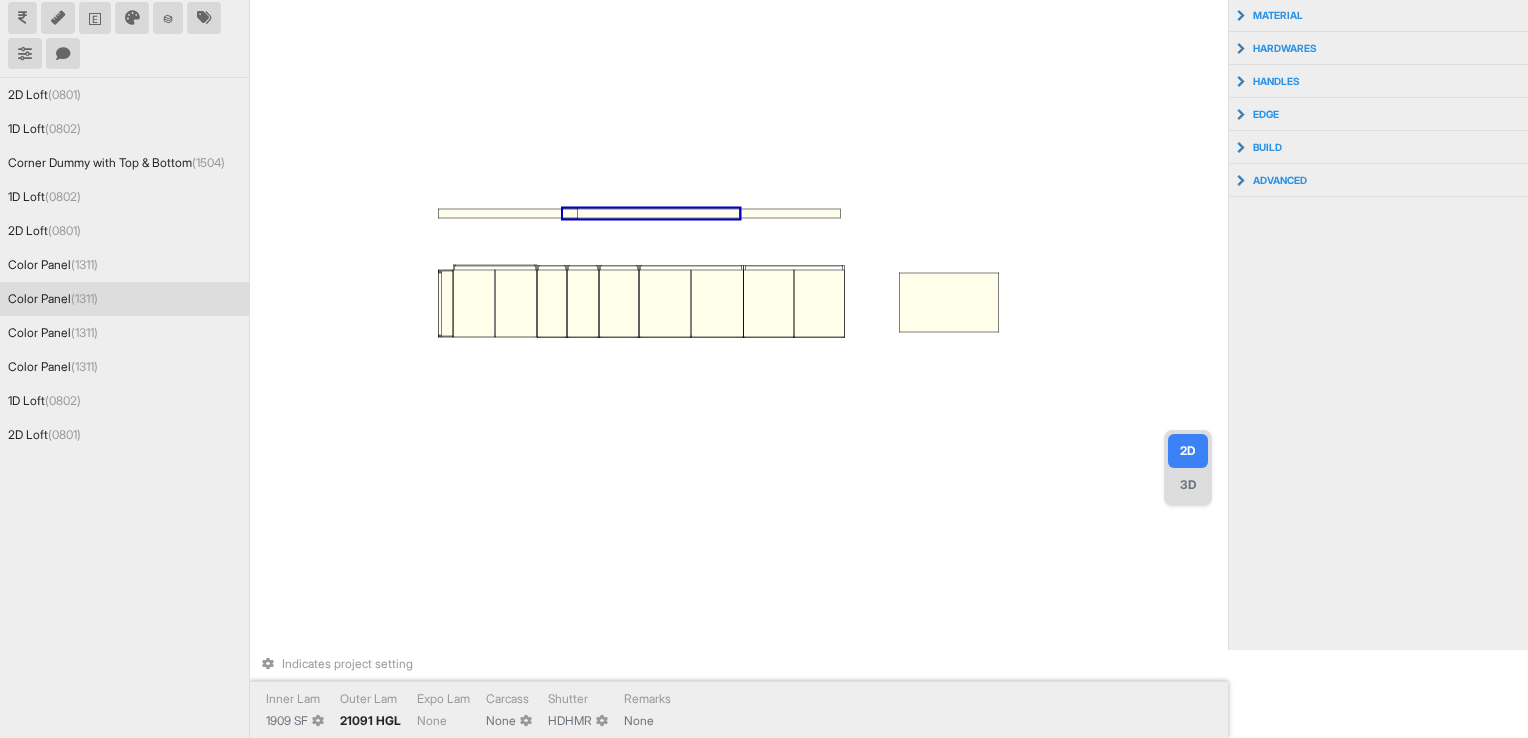 scroll, scrollTop: 0, scrollLeft: 0, axis: both 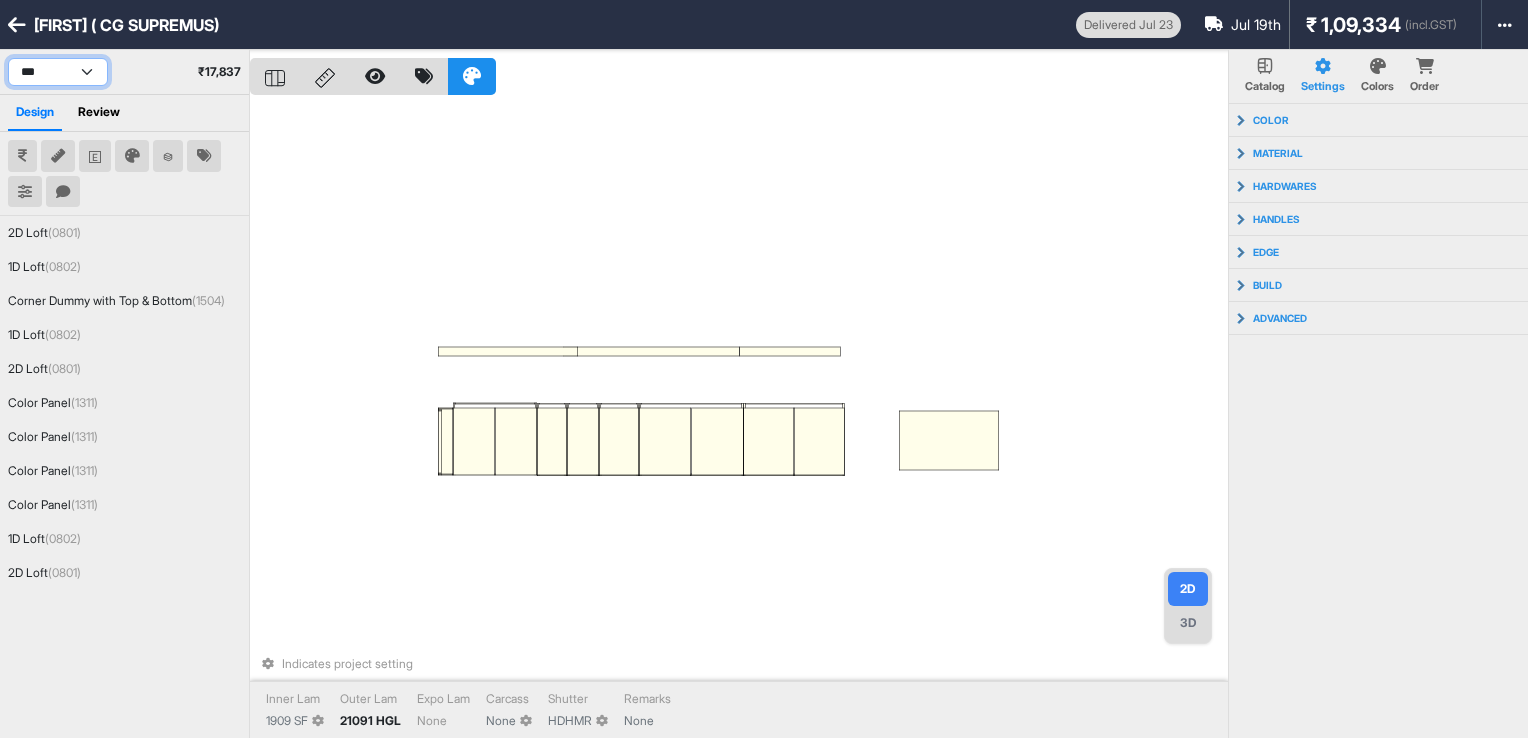 click on "*** ******* ***** ***" at bounding box center [58, 72] 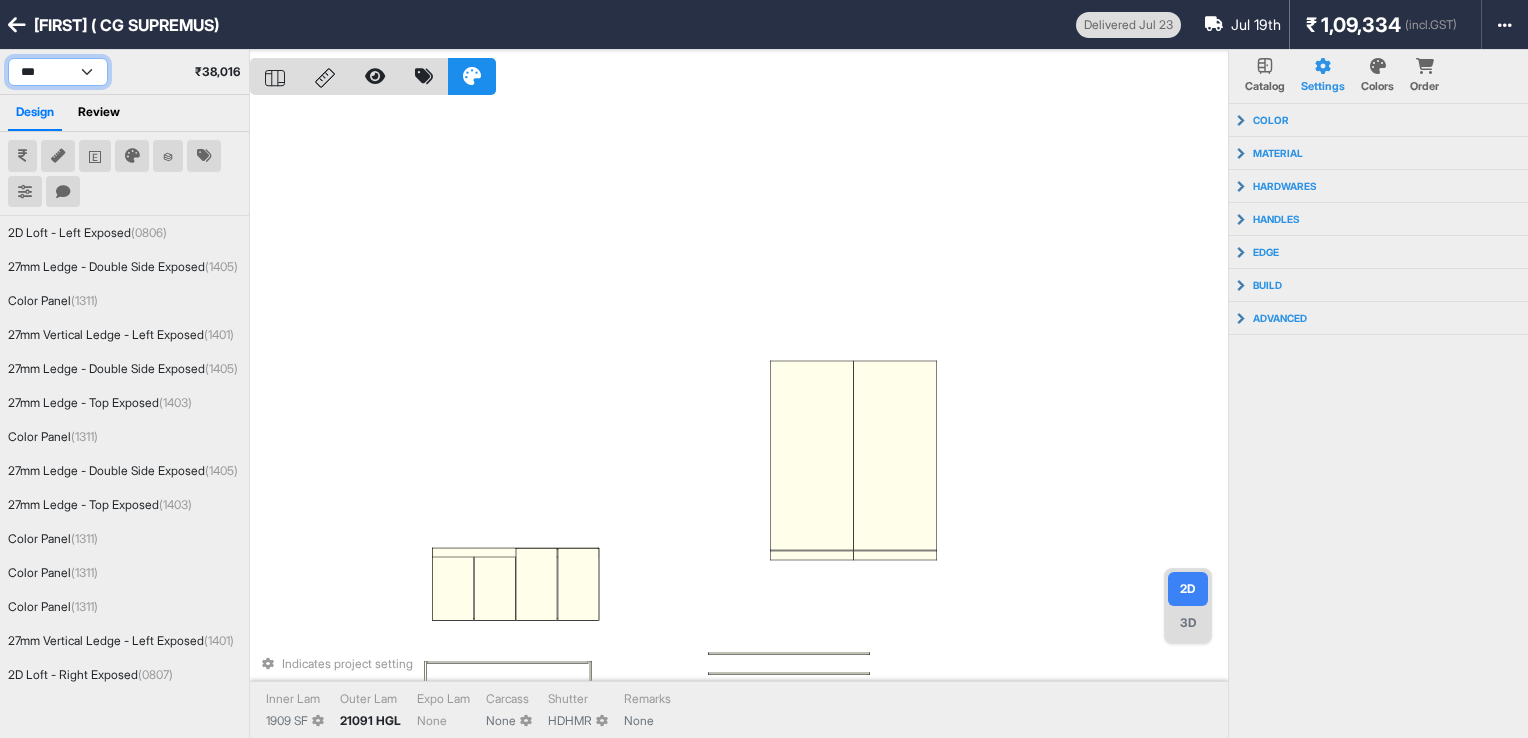 click on "*** ******* ***** ***" at bounding box center (58, 72) 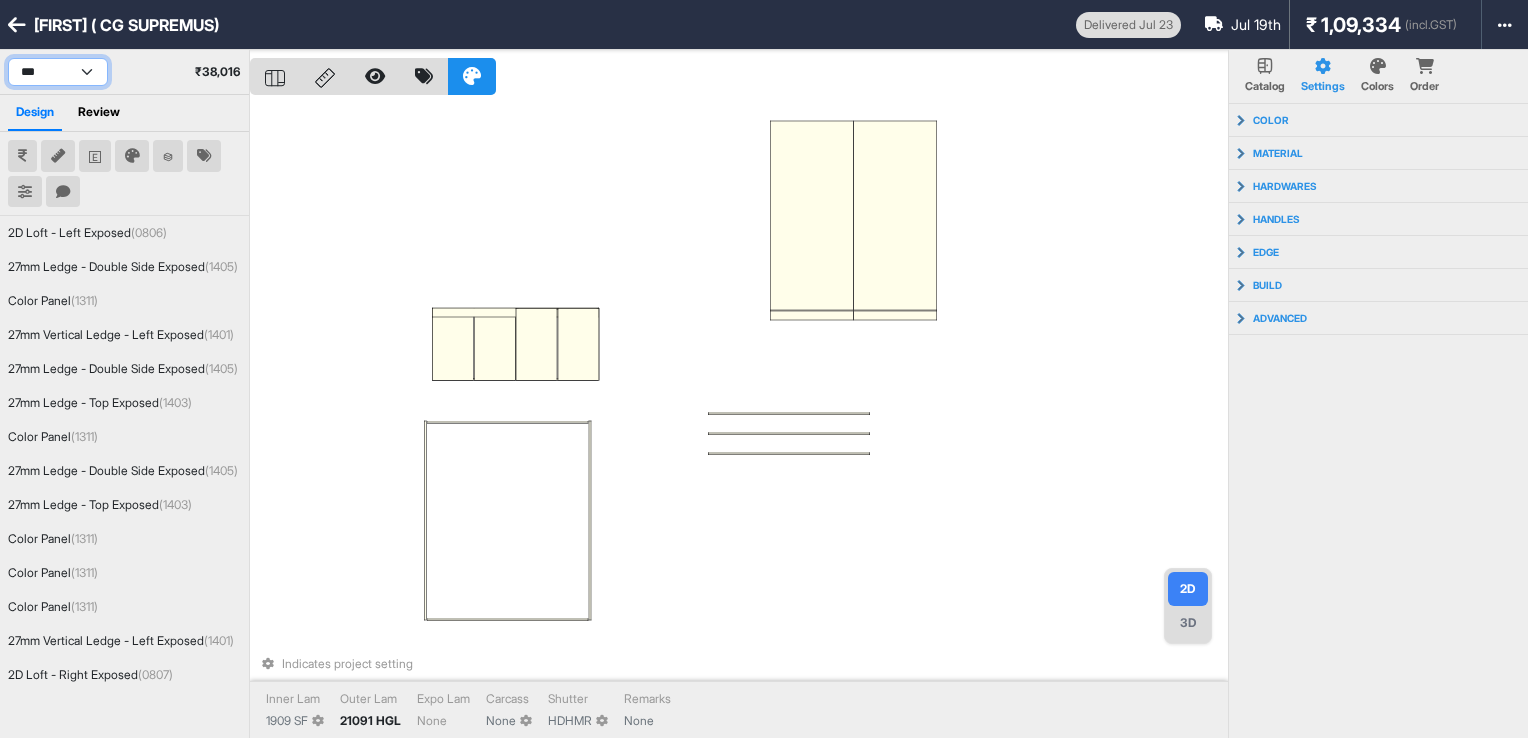 click on "*** ******* ***** ***" at bounding box center [58, 72] 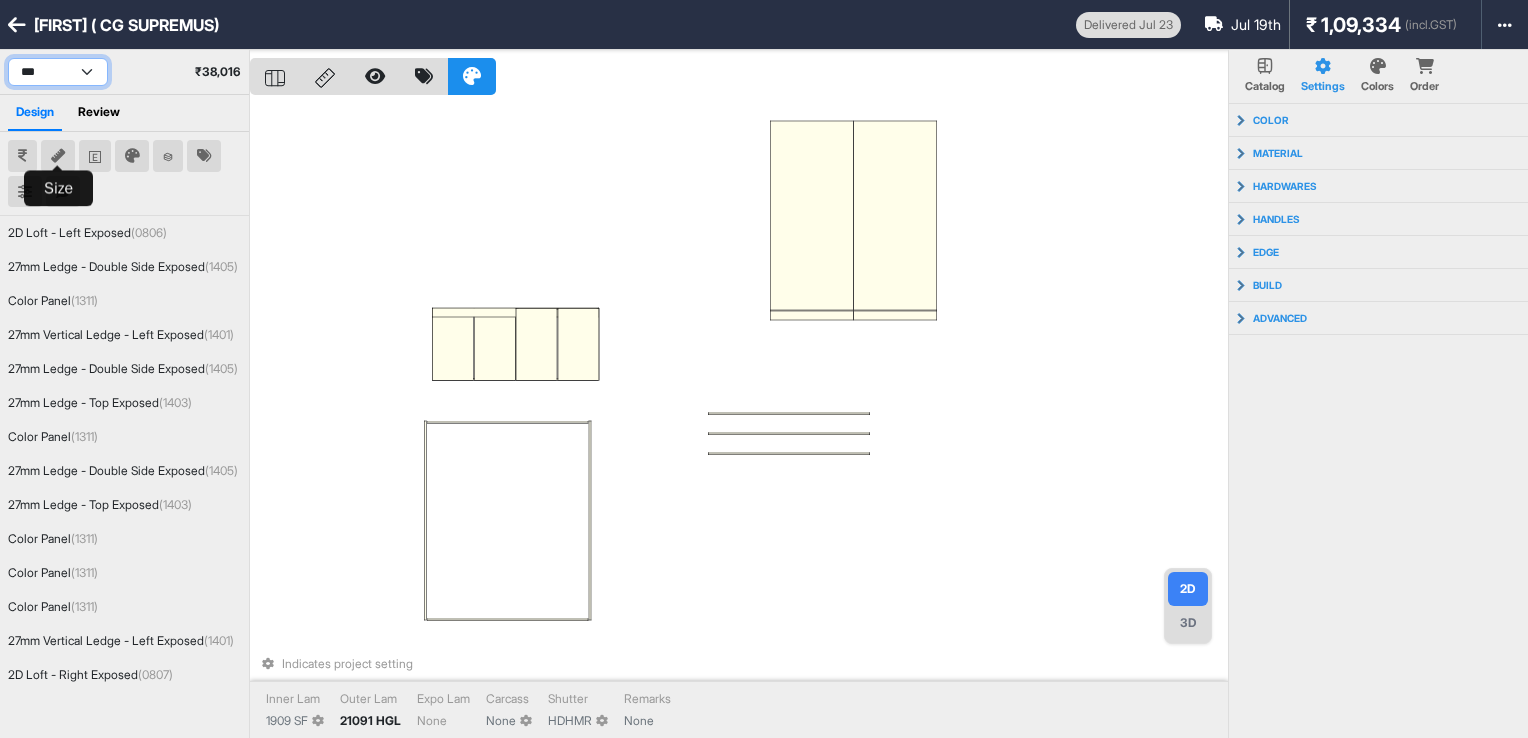 select on "****" 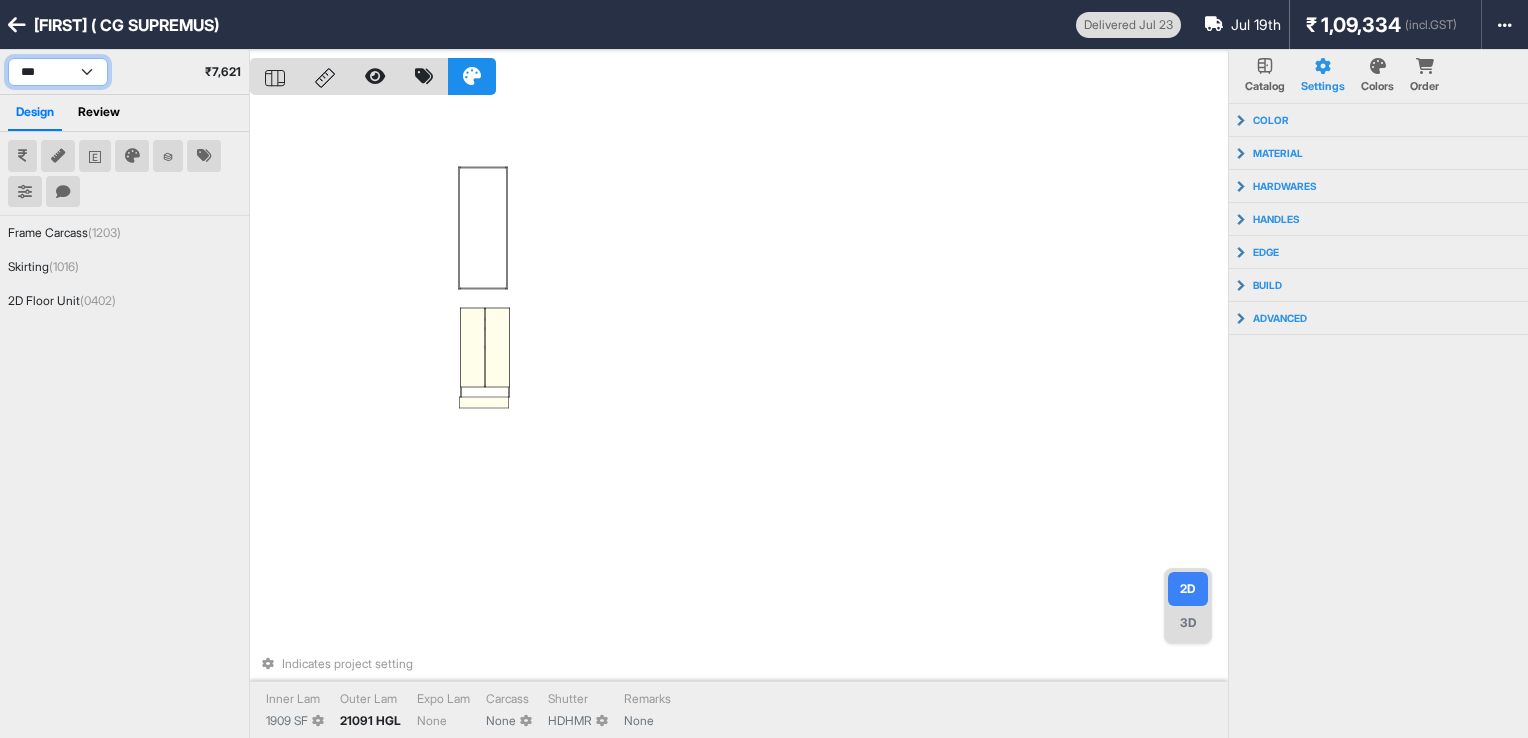 click on "*** ******* ***** ***" at bounding box center (58, 72) 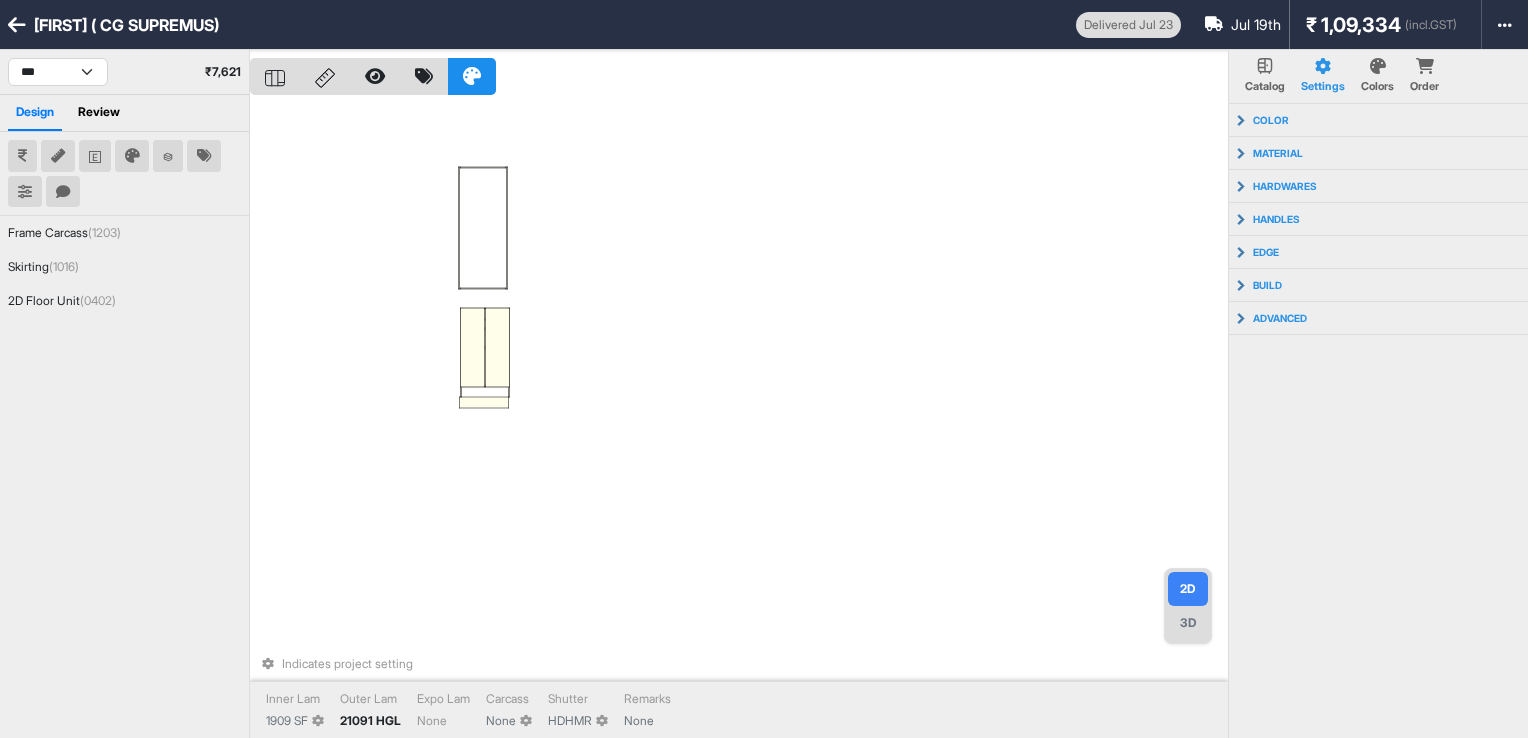 click on "Indicates project setting Inner Lam 1909 SF Outer Lam 21091 HGL Expo Lam None Carcass None Shutter HDHMR Remarks None" at bounding box center (739, 419) 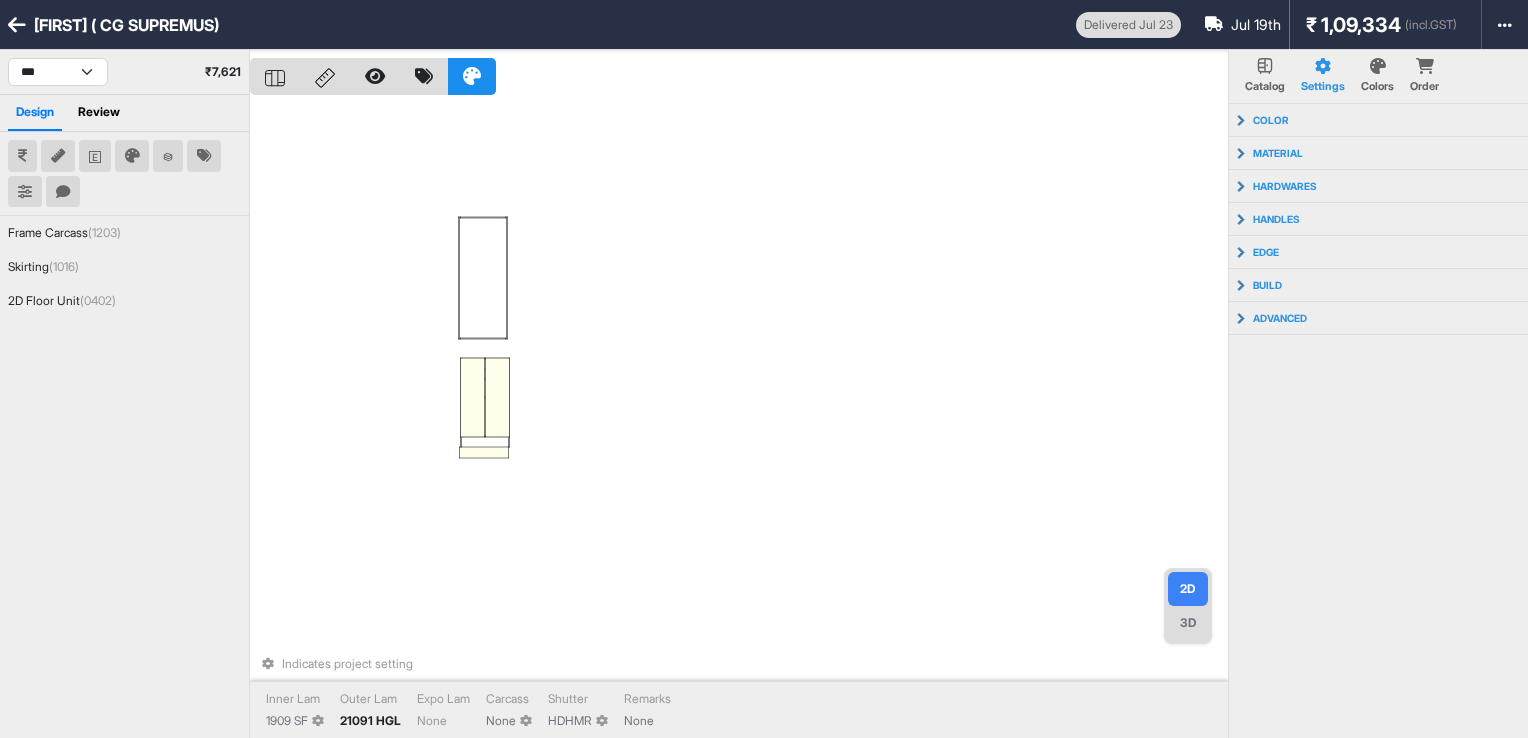 click at bounding box center (17, 25) 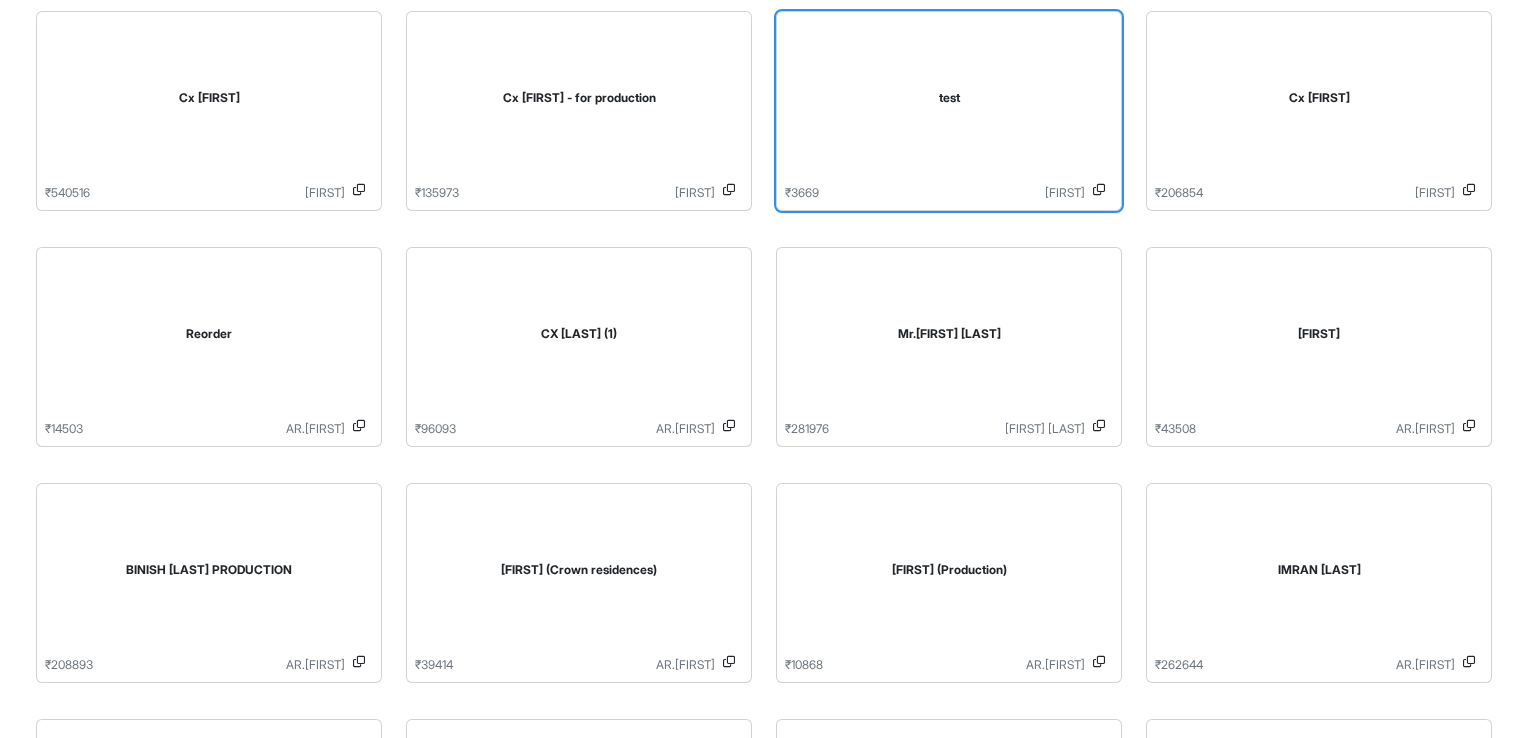 scroll, scrollTop: 900, scrollLeft: 0, axis: vertical 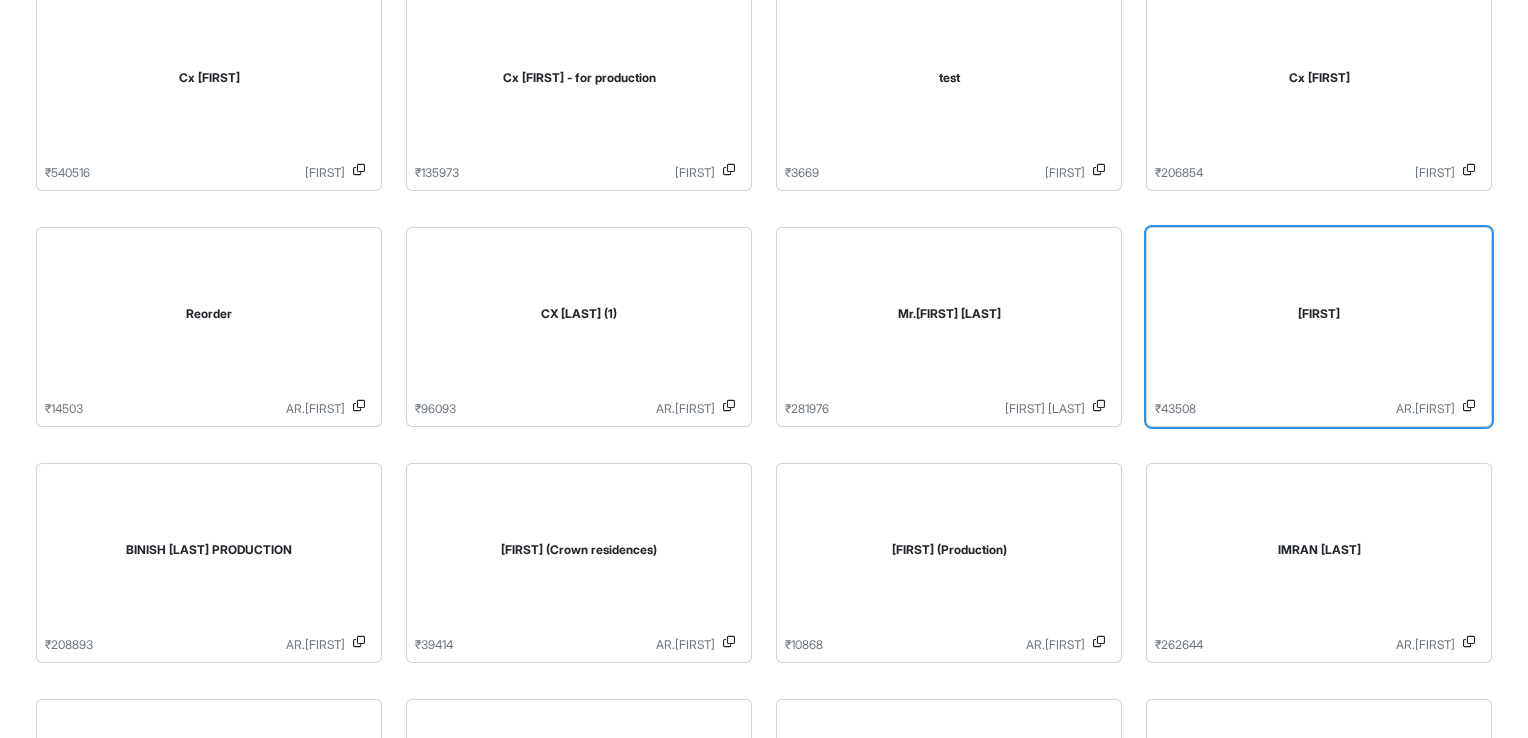 click on "[FIRST]" at bounding box center (1319, 318) 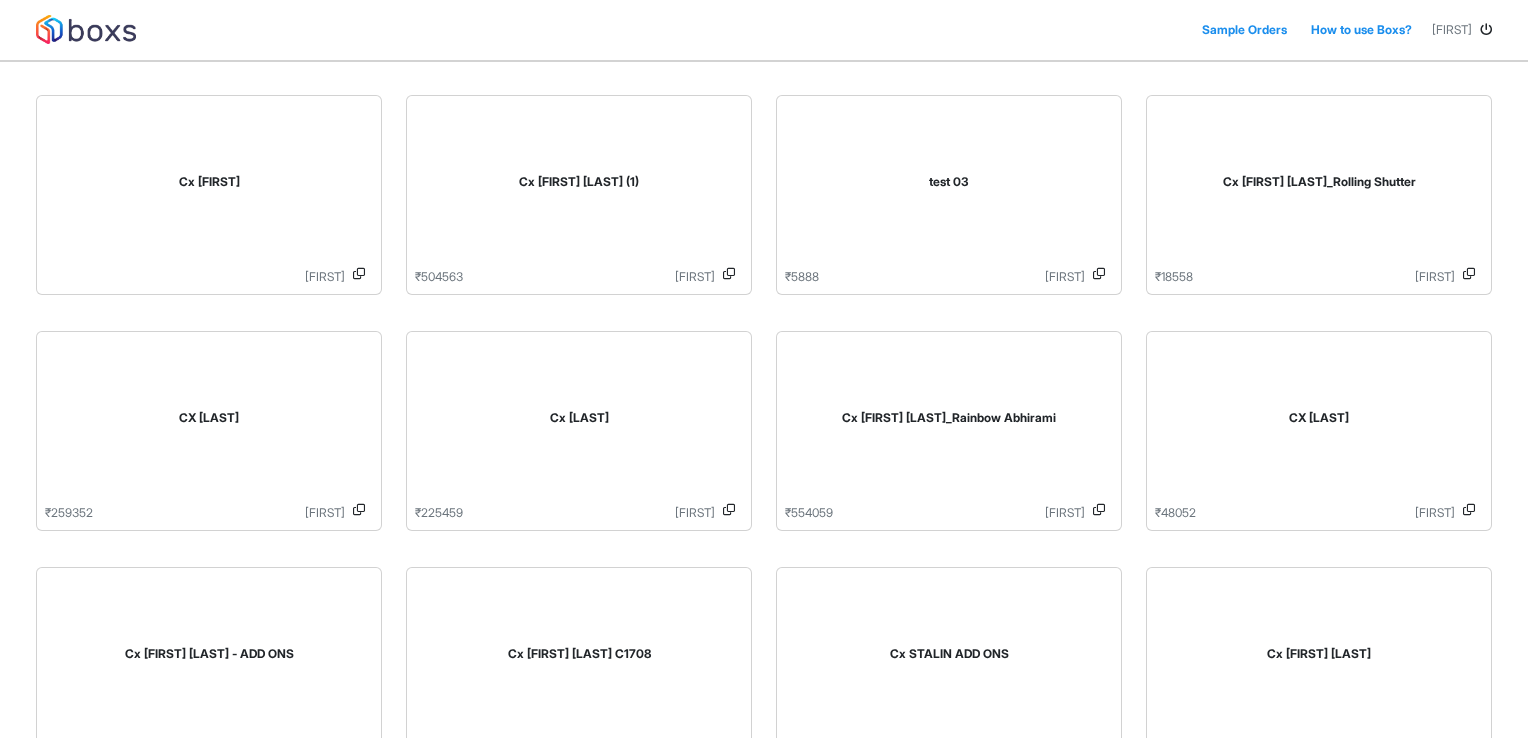 scroll, scrollTop: 100, scrollLeft: 0, axis: vertical 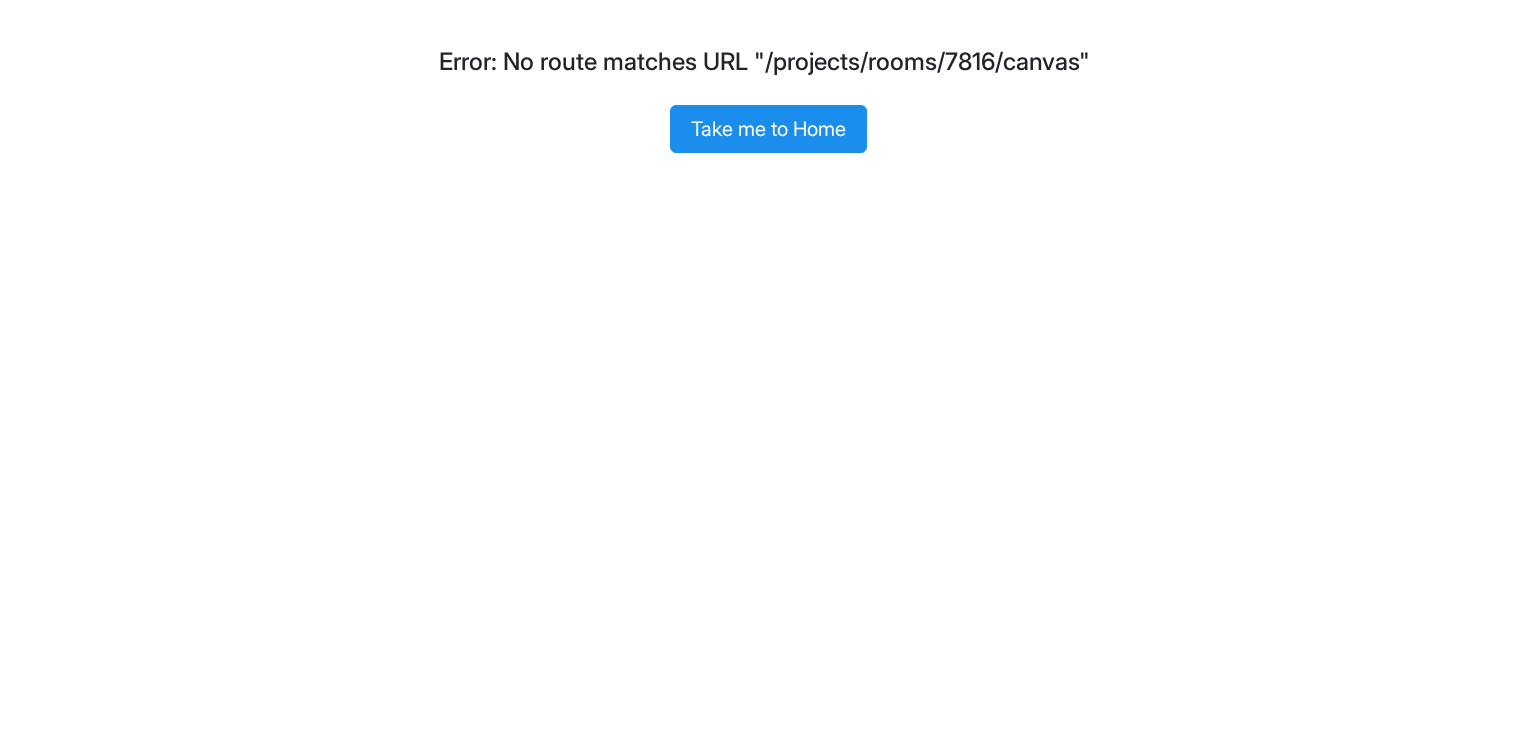 click on "Take me to Home" at bounding box center (768, 129) 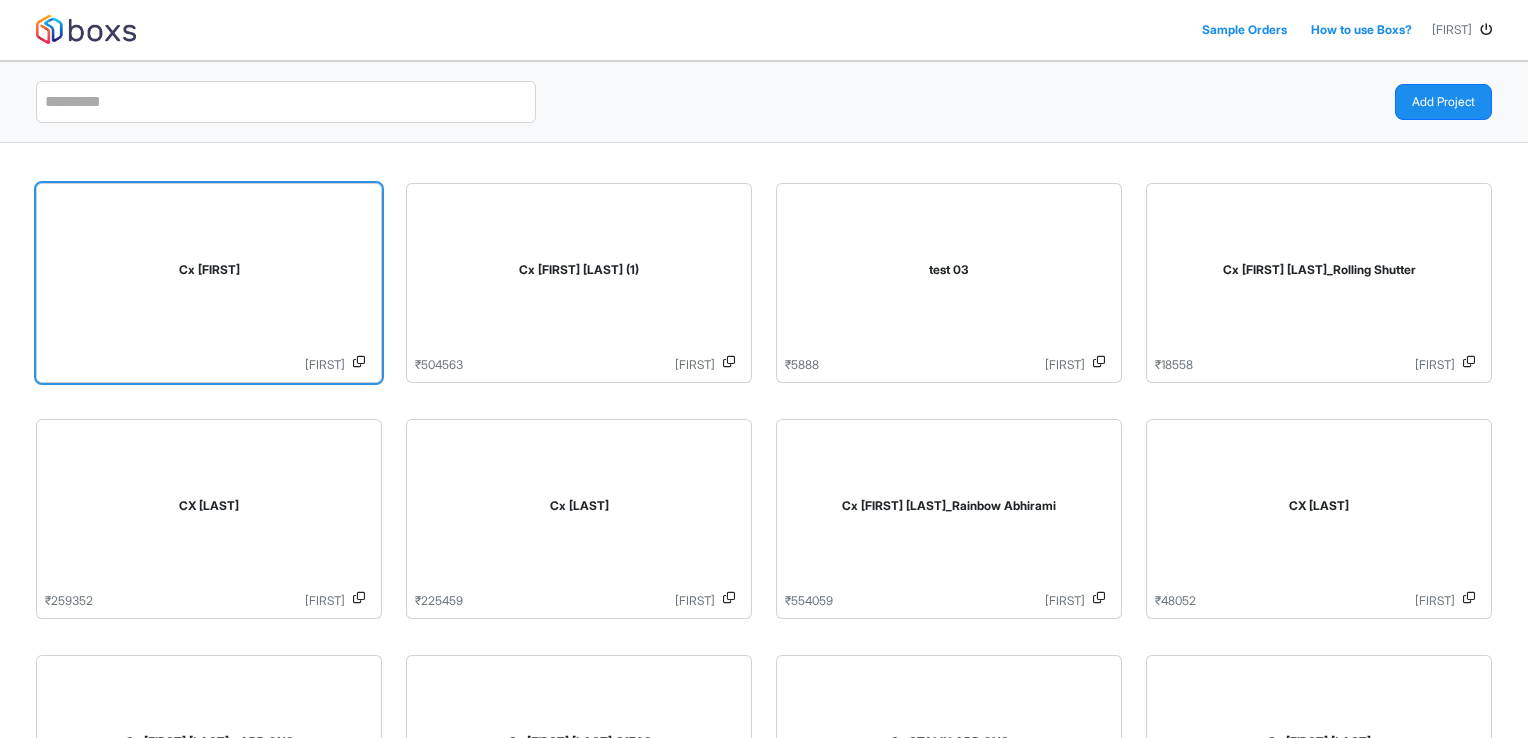 click on "Cx [FIRST]" at bounding box center (209, 274) 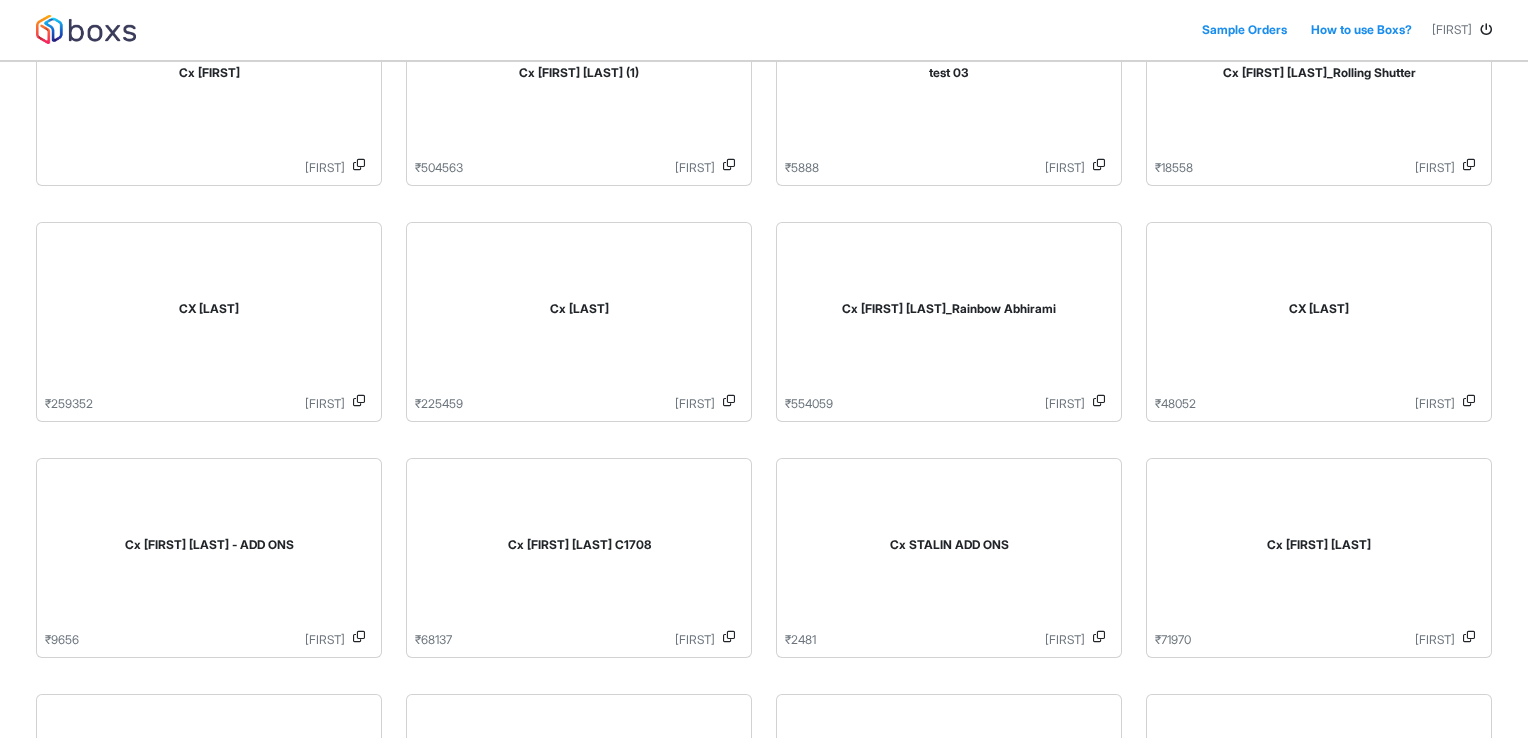scroll, scrollTop: 200, scrollLeft: 0, axis: vertical 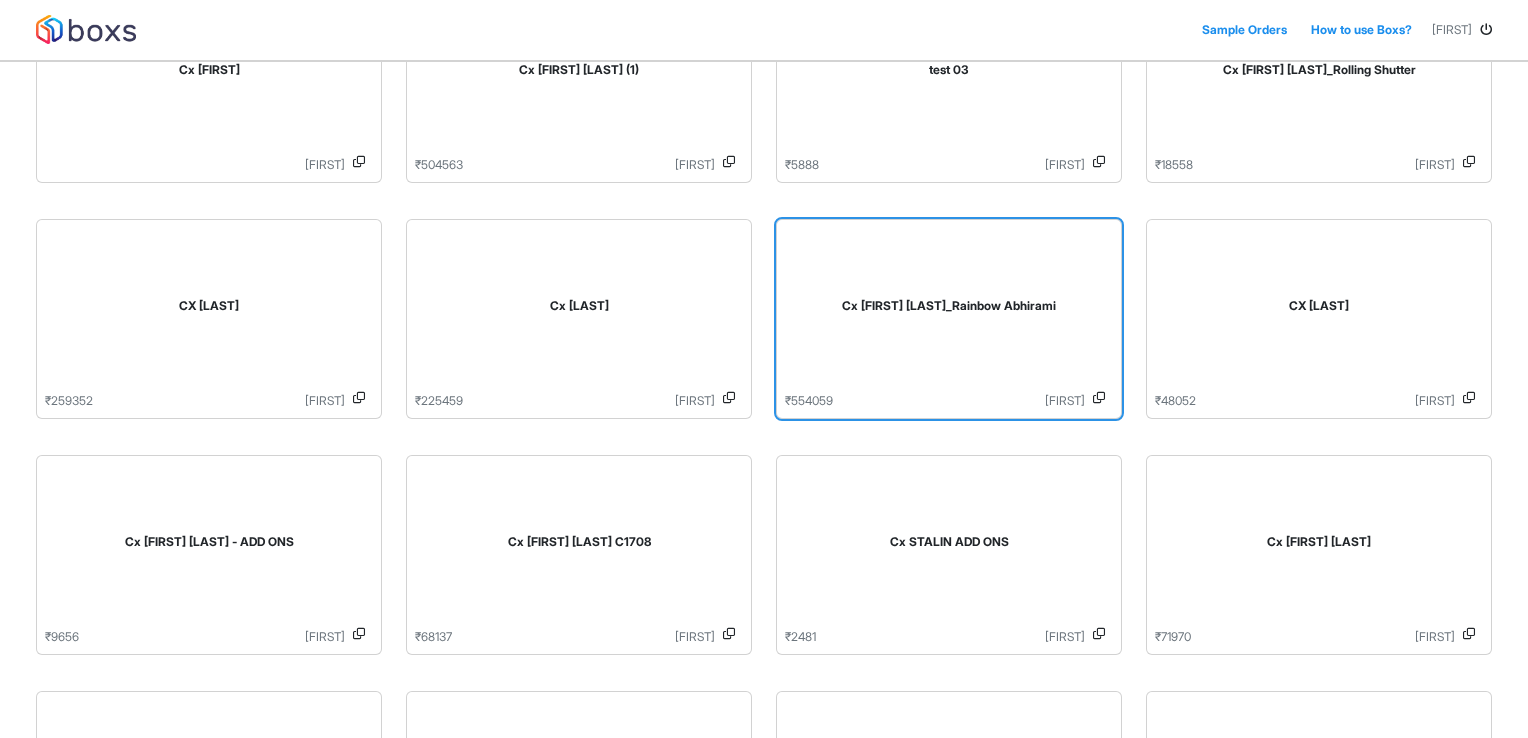 click on "Cx [FIRST] [LAST]_Rainbow Abhirami" at bounding box center (949, 310) 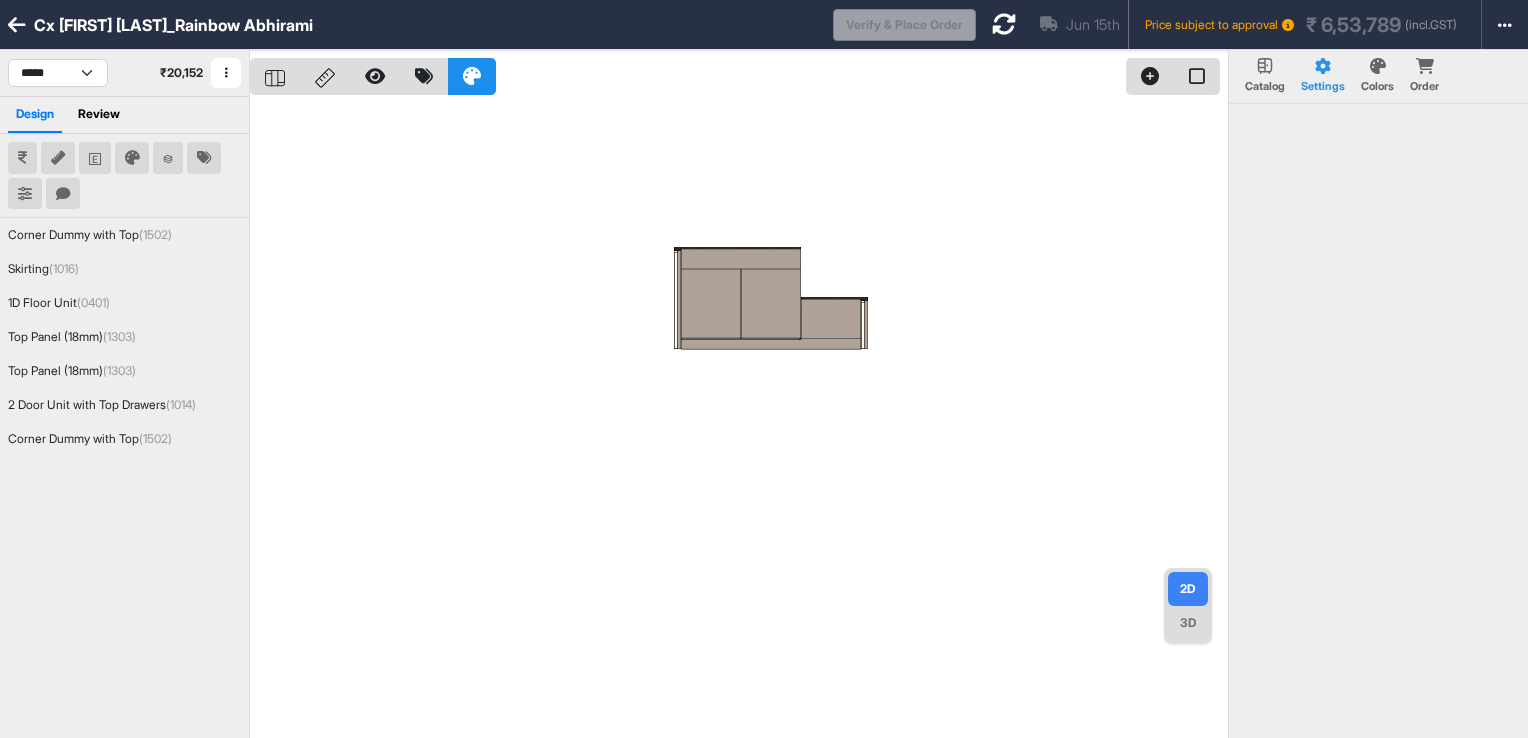 click at bounding box center (17, 25) 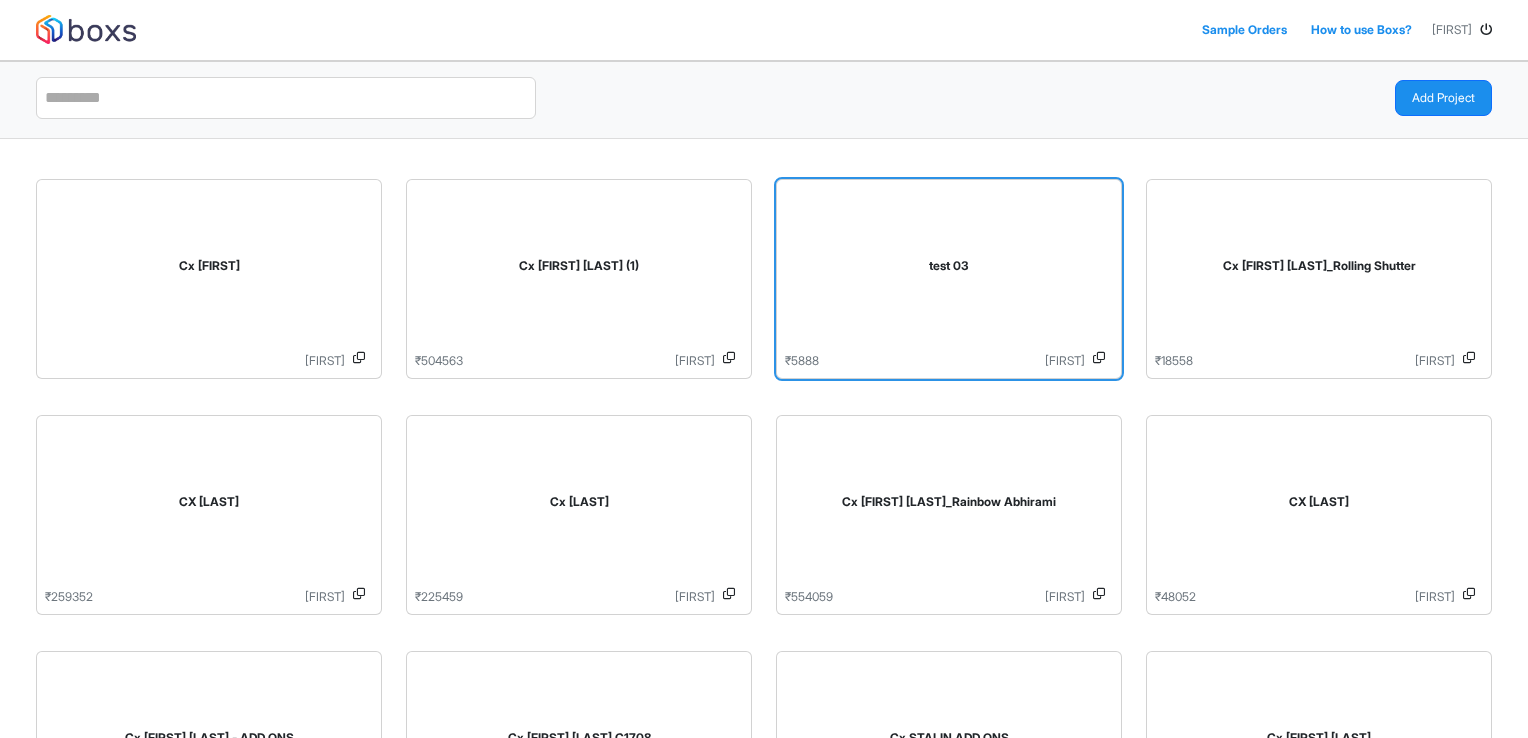 scroll, scrollTop: 0, scrollLeft: 0, axis: both 